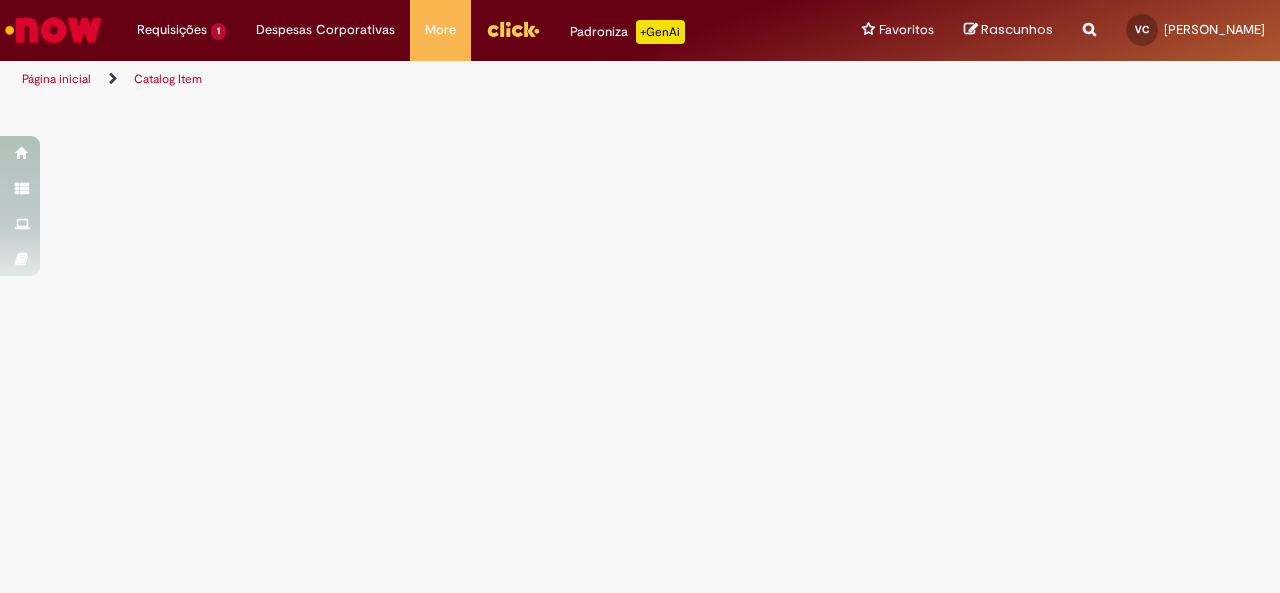 scroll, scrollTop: 0, scrollLeft: 0, axis: both 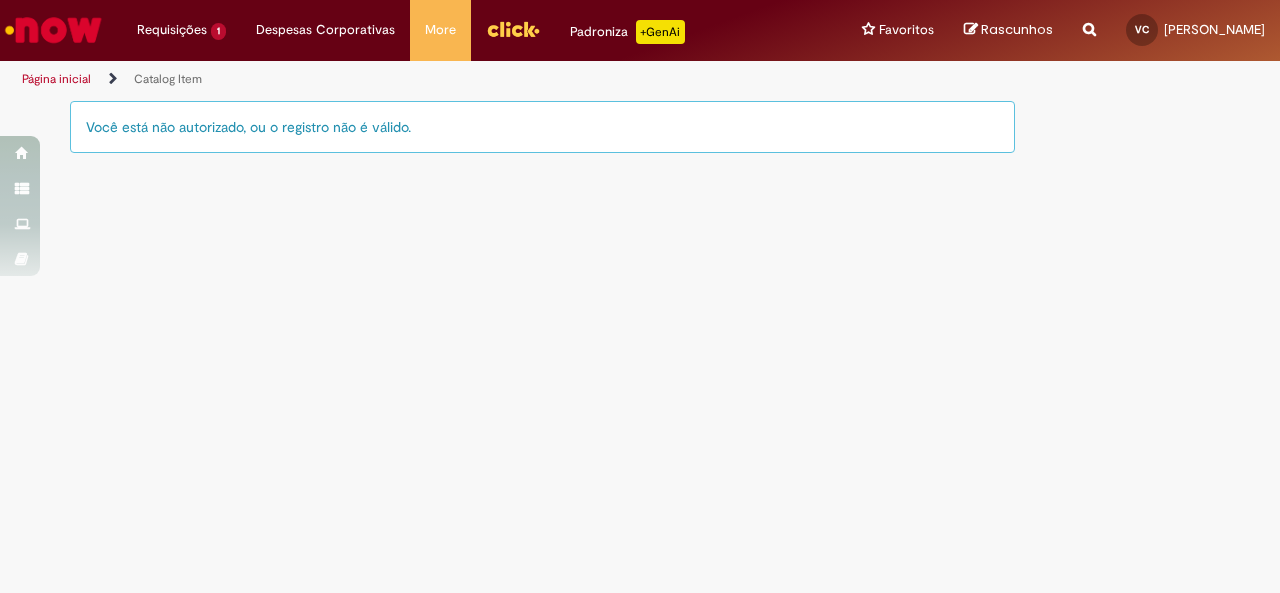 click on "Página inicial" at bounding box center [56, 79] 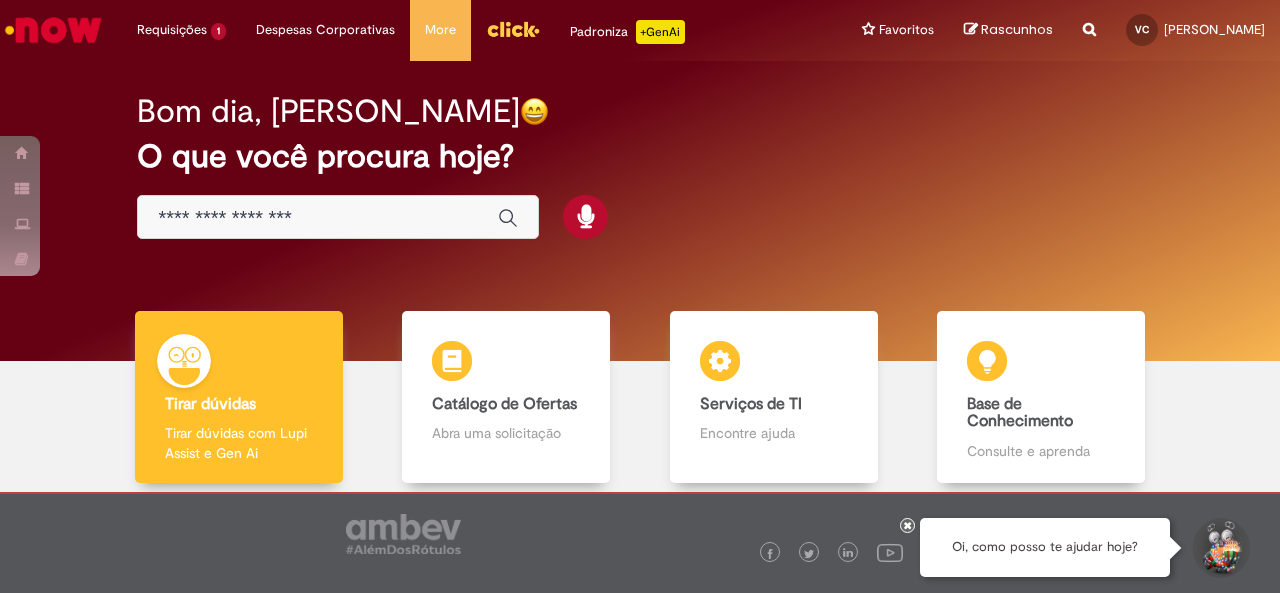 click at bounding box center [318, 218] 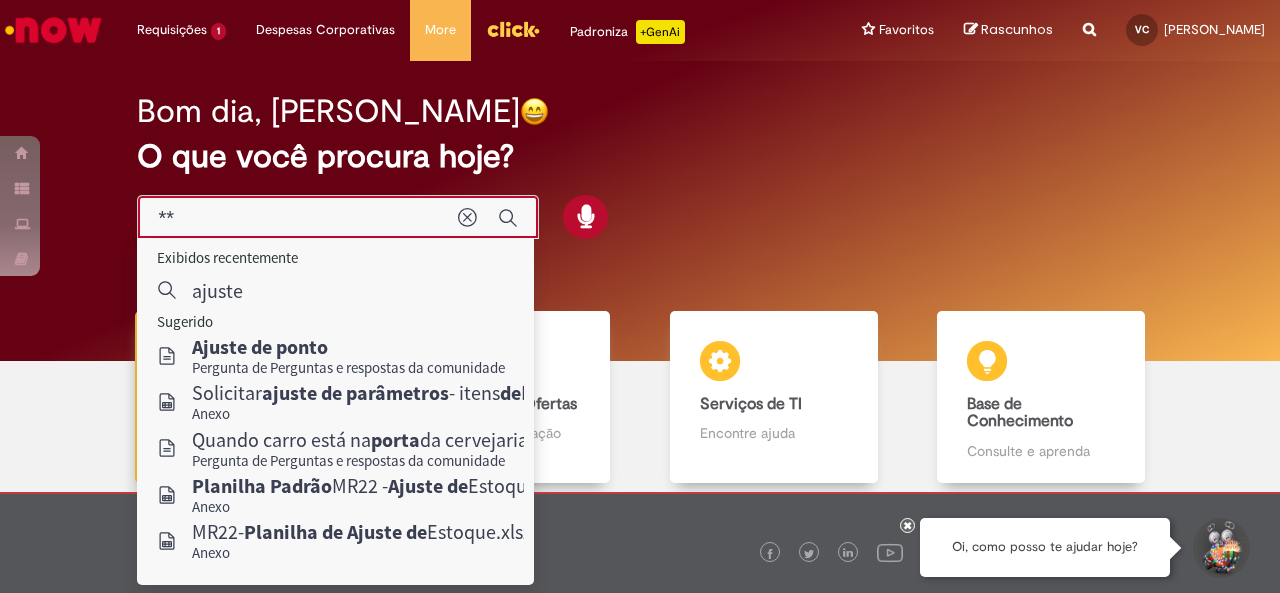 type on "*" 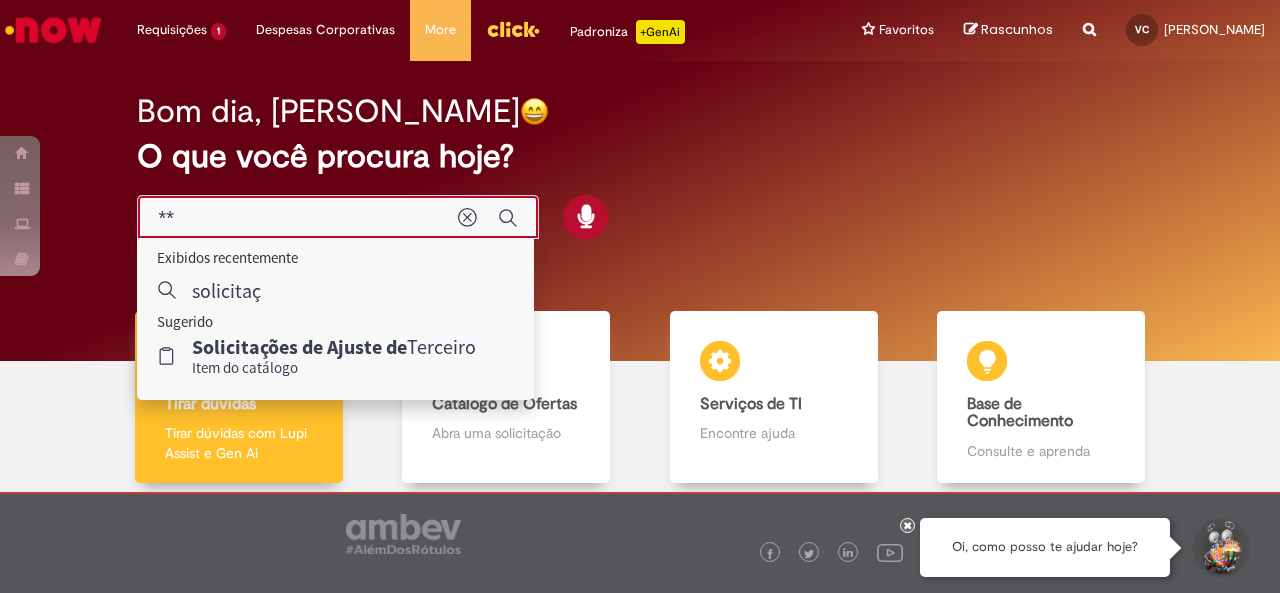 type on "*" 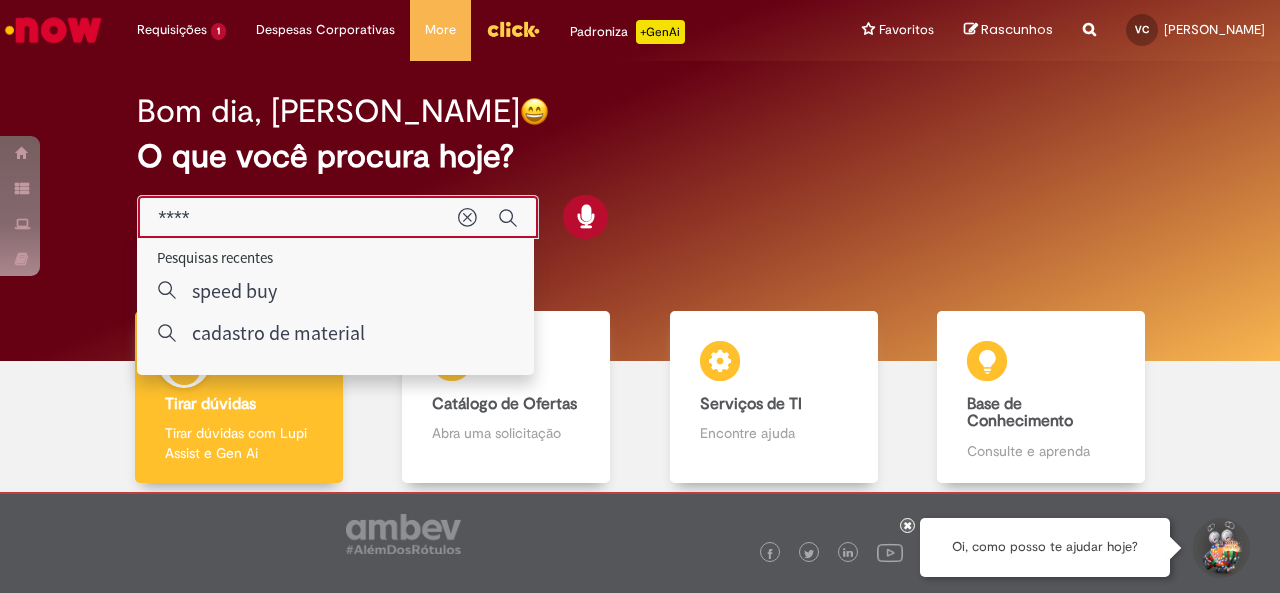 type on "*****" 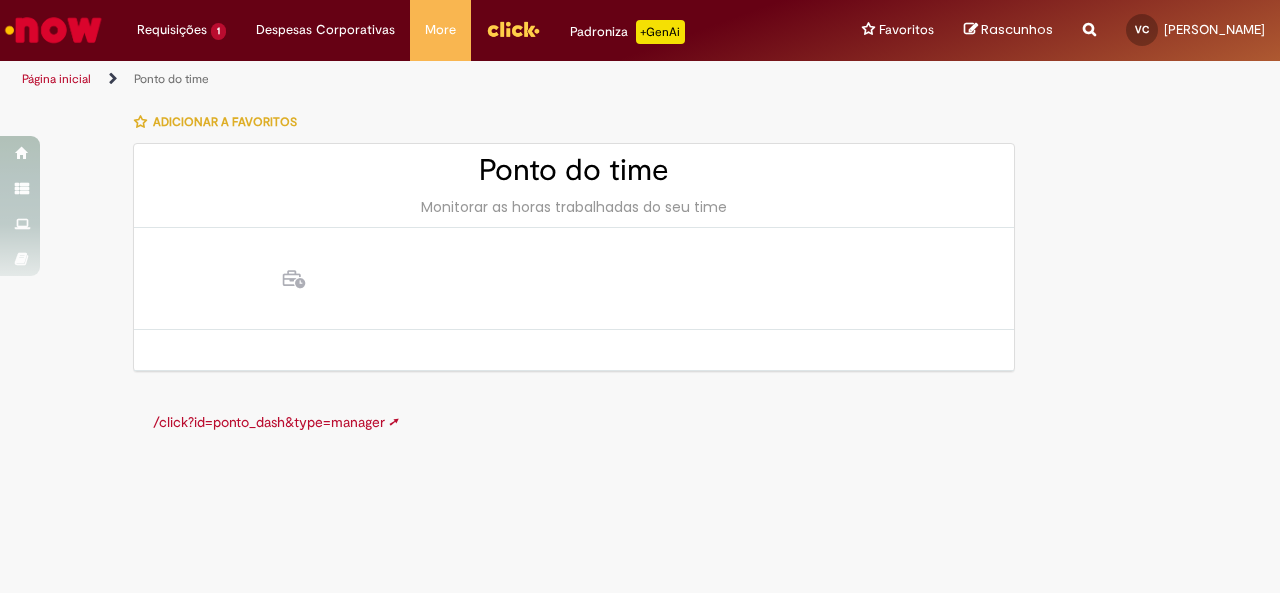 click on "/click?id=ponto_dash&type=manager ➚" at bounding box center (276, 422) 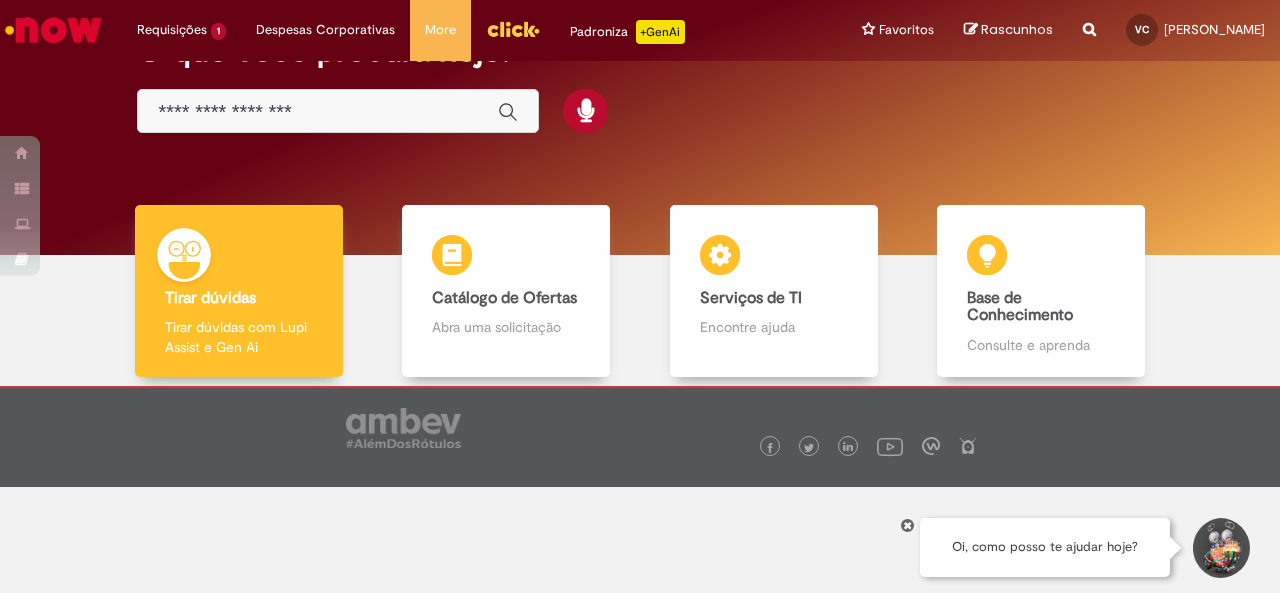 scroll, scrollTop: 0, scrollLeft: 0, axis: both 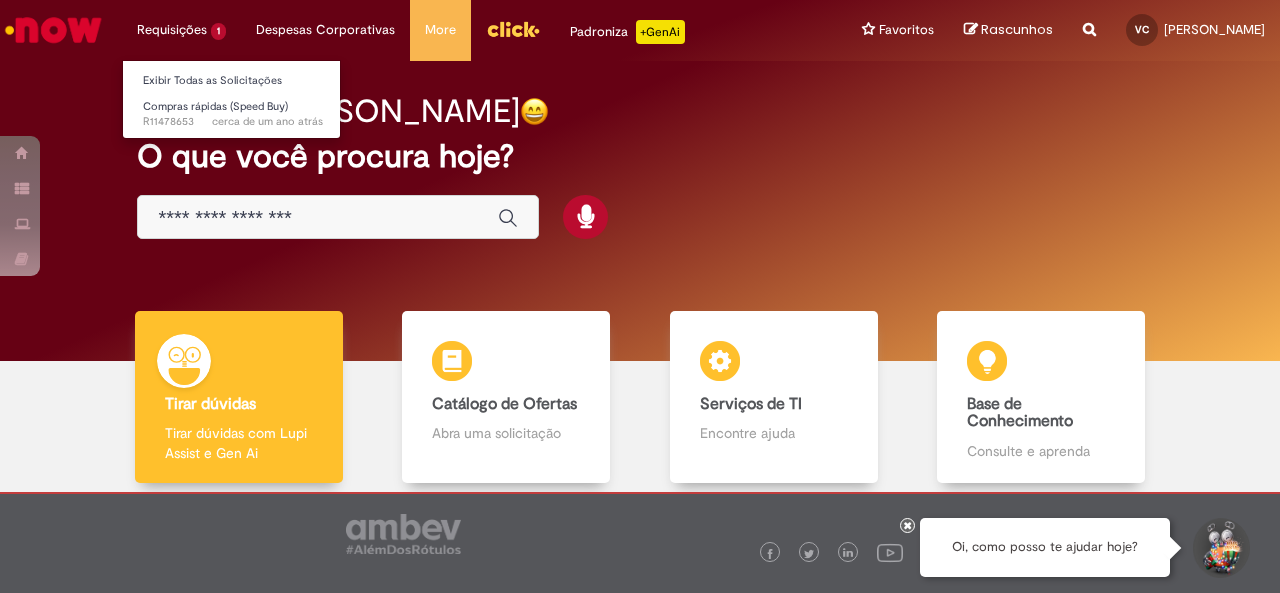 click on "Requisições   1
Exibir Todas as Solicitações
Compras rápidas (Speed Buy)
cerca de um ano atrás cerca de um ano atrás  R11478653" at bounding box center (181, 30) 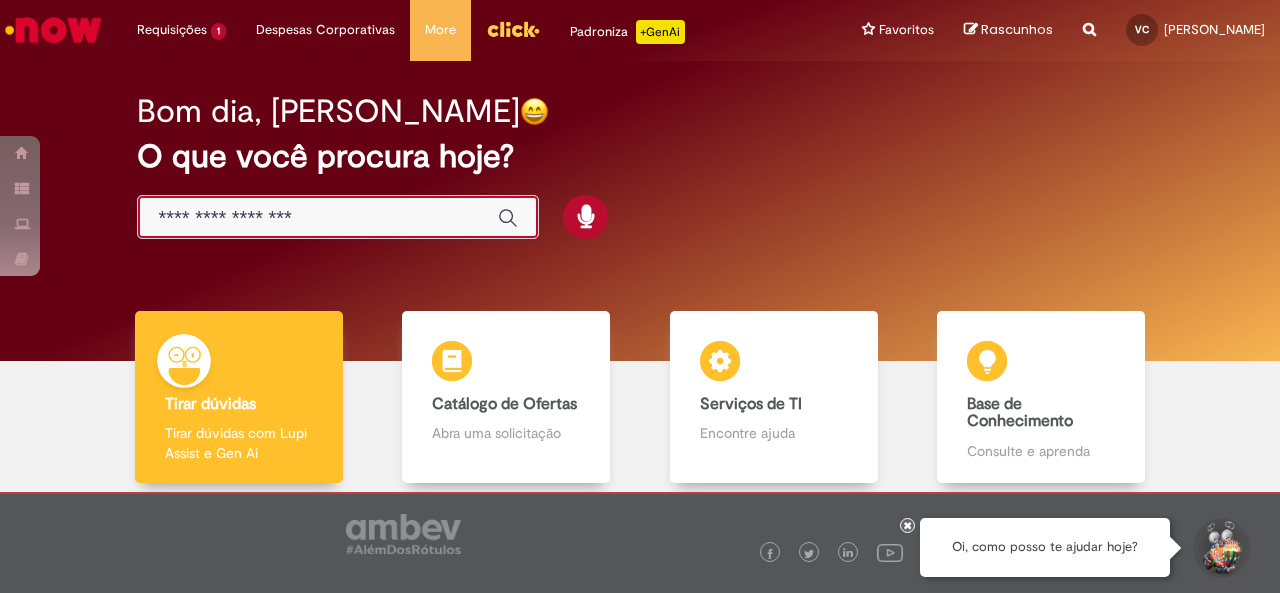 click at bounding box center [318, 218] 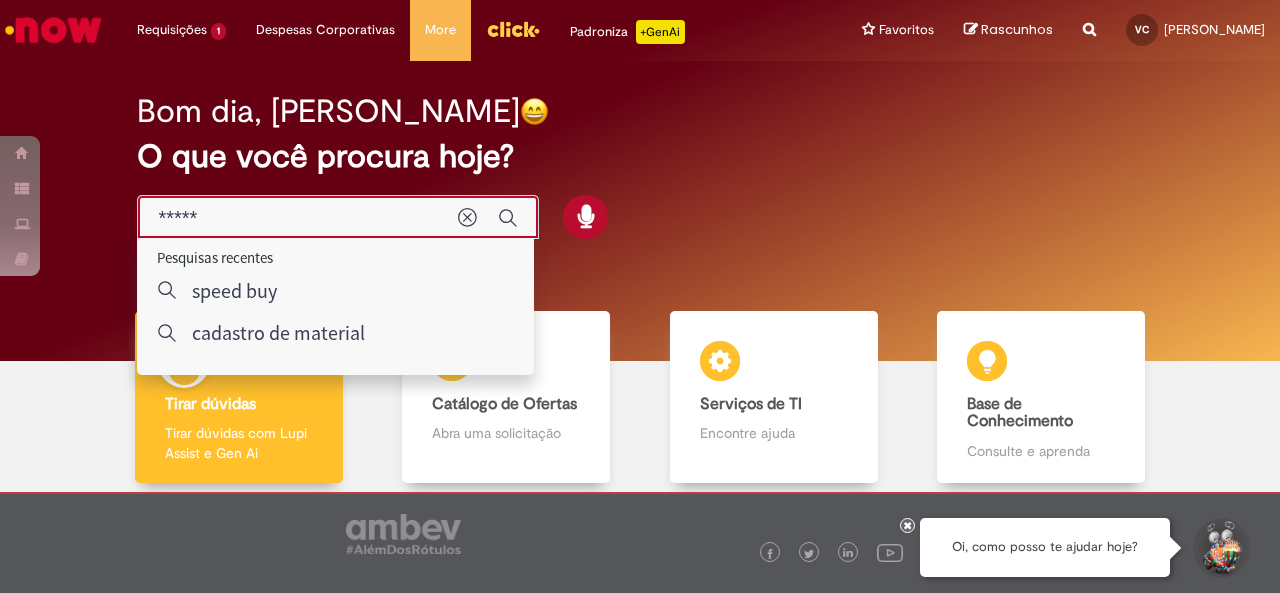type on "*****" 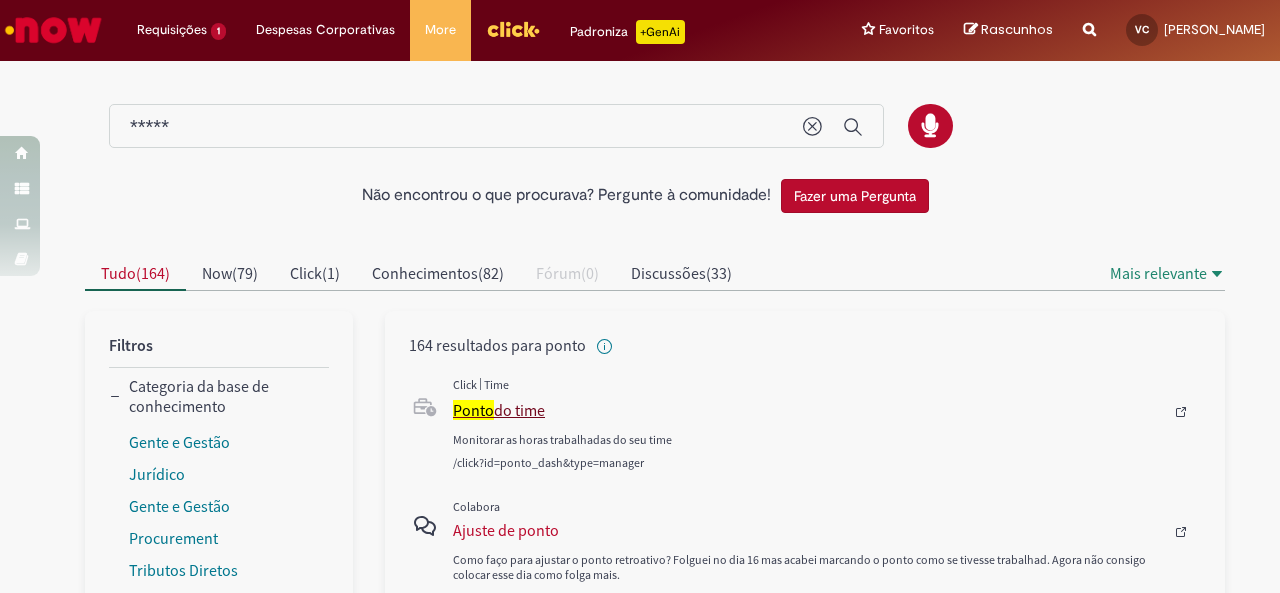 scroll, scrollTop: 150, scrollLeft: 0, axis: vertical 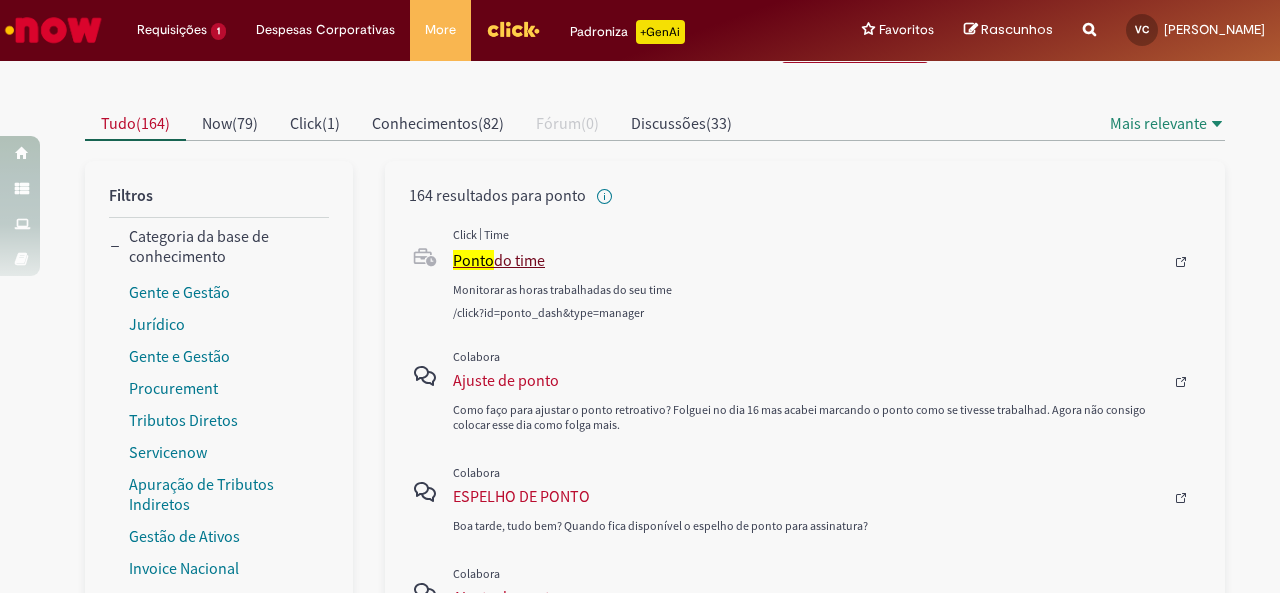 click on "Ponto  do time" at bounding box center [808, 260] 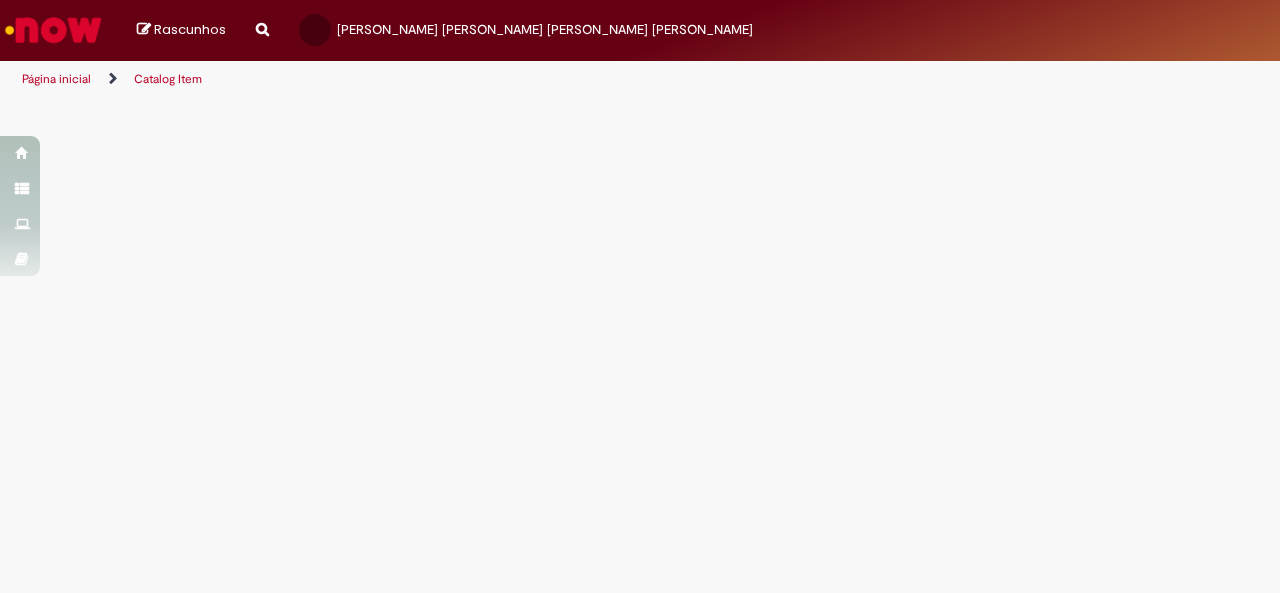 scroll, scrollTop: 0, scrollLeft: 0, axis: both 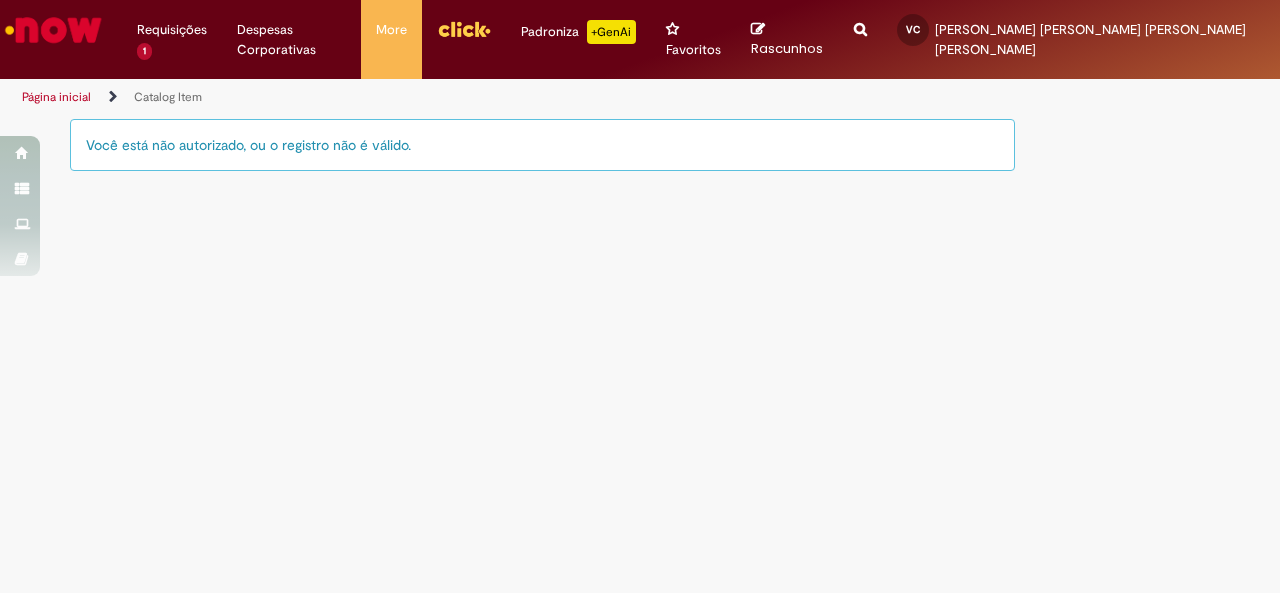 click on "Você está não autorizado, ou o registro não é válido." at bounding box center [542, 145] 